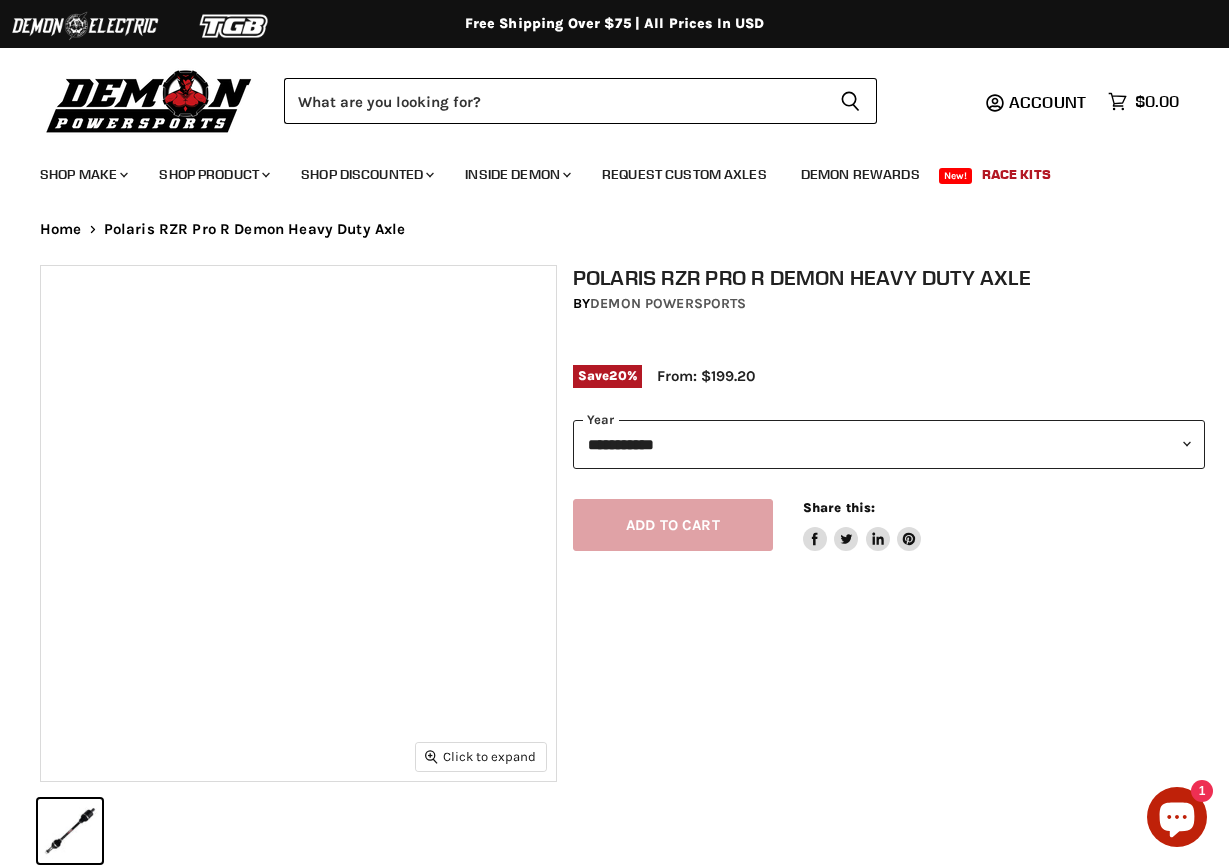 scroll, scrollTop: 0, scrollLeft: 0, axis: both 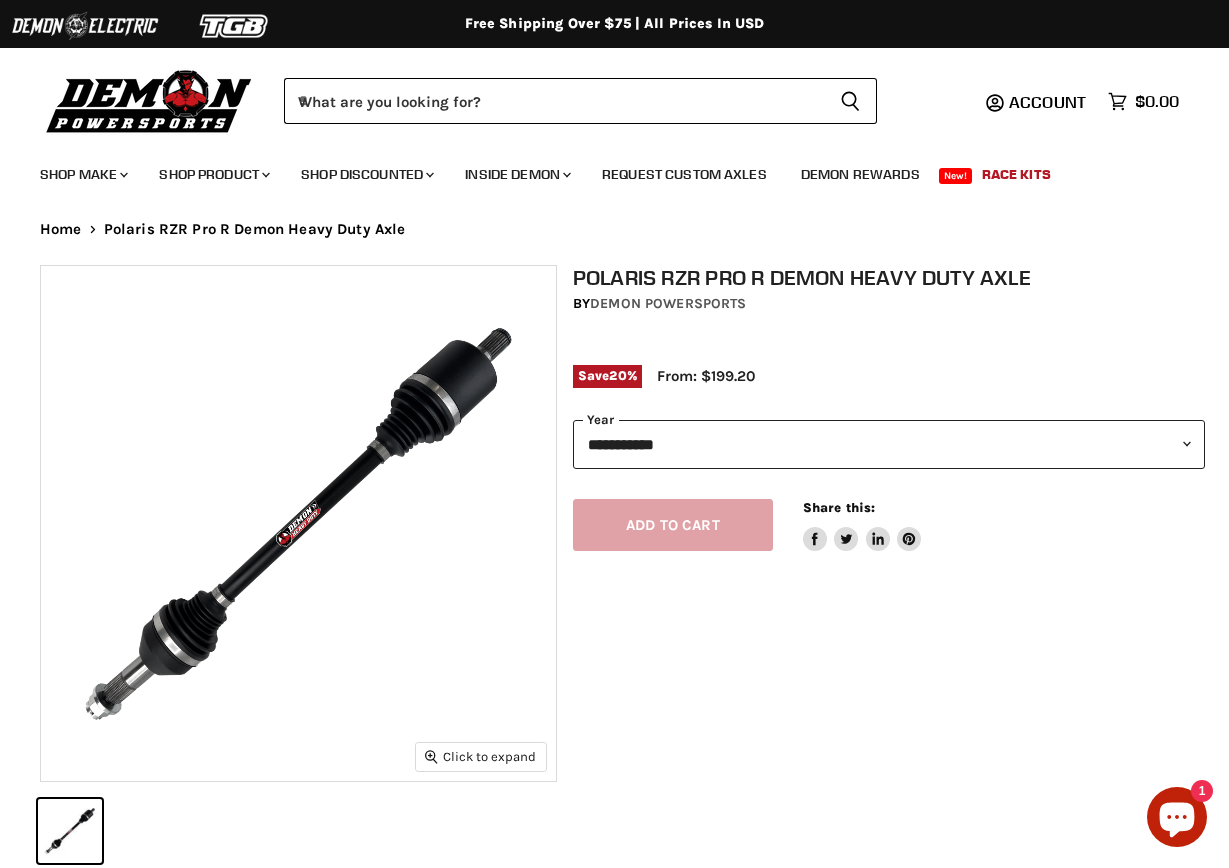 select on "****" 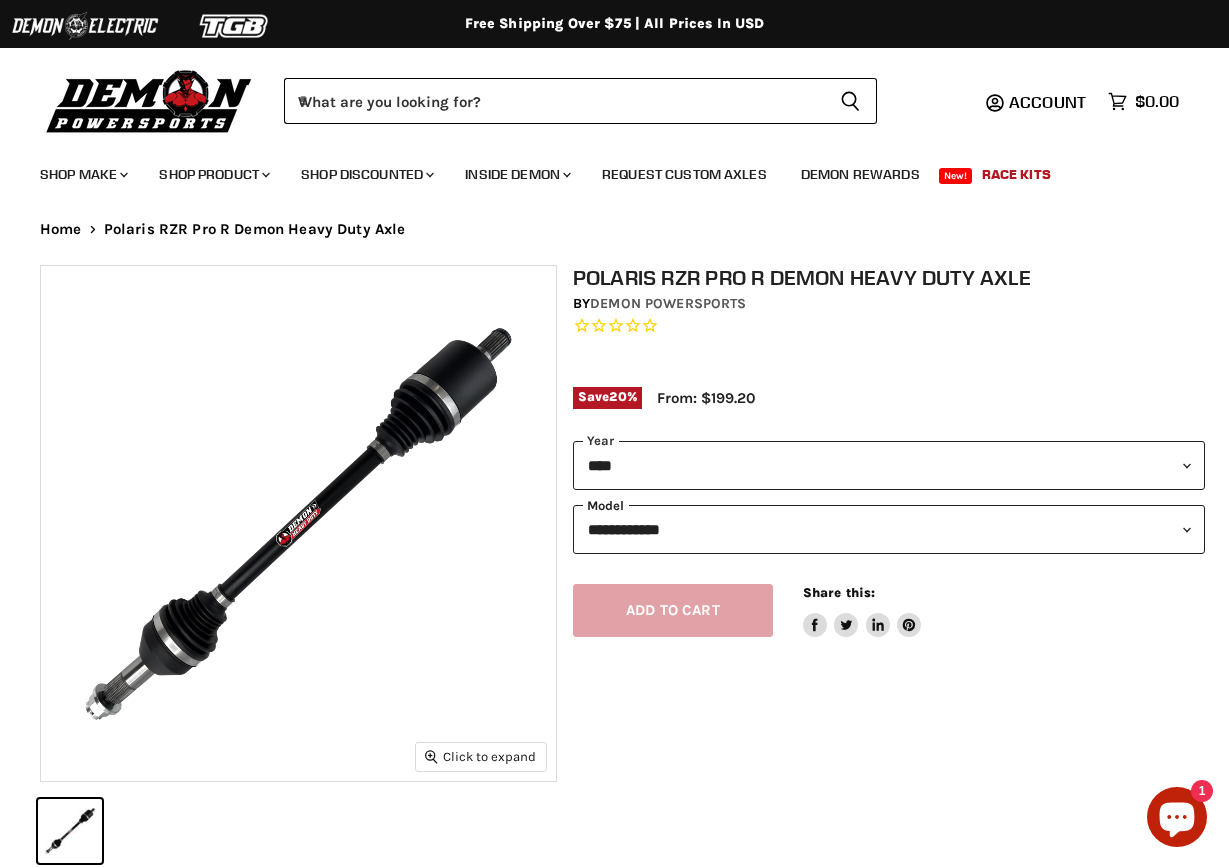 scroll, scrollTop: 0, scrollLeft: 0, axis: both 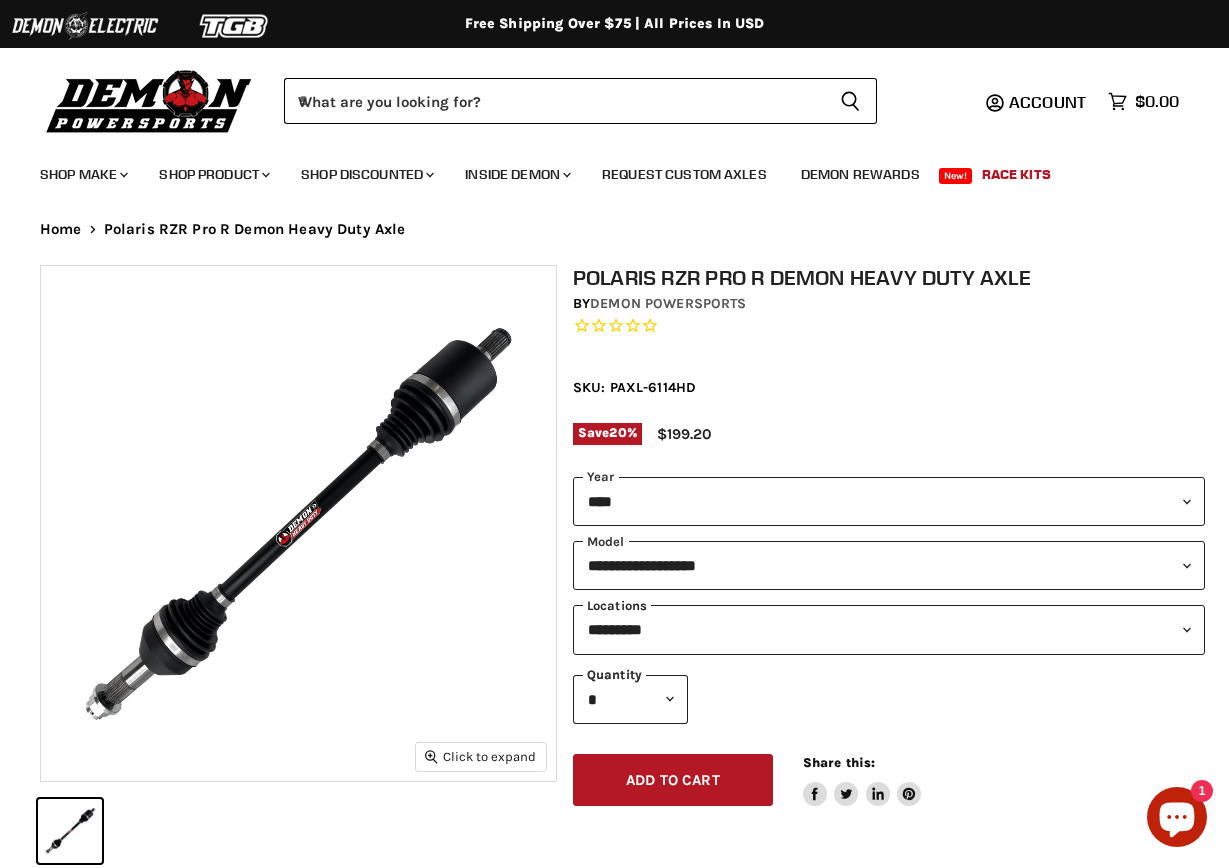 select on "**********" 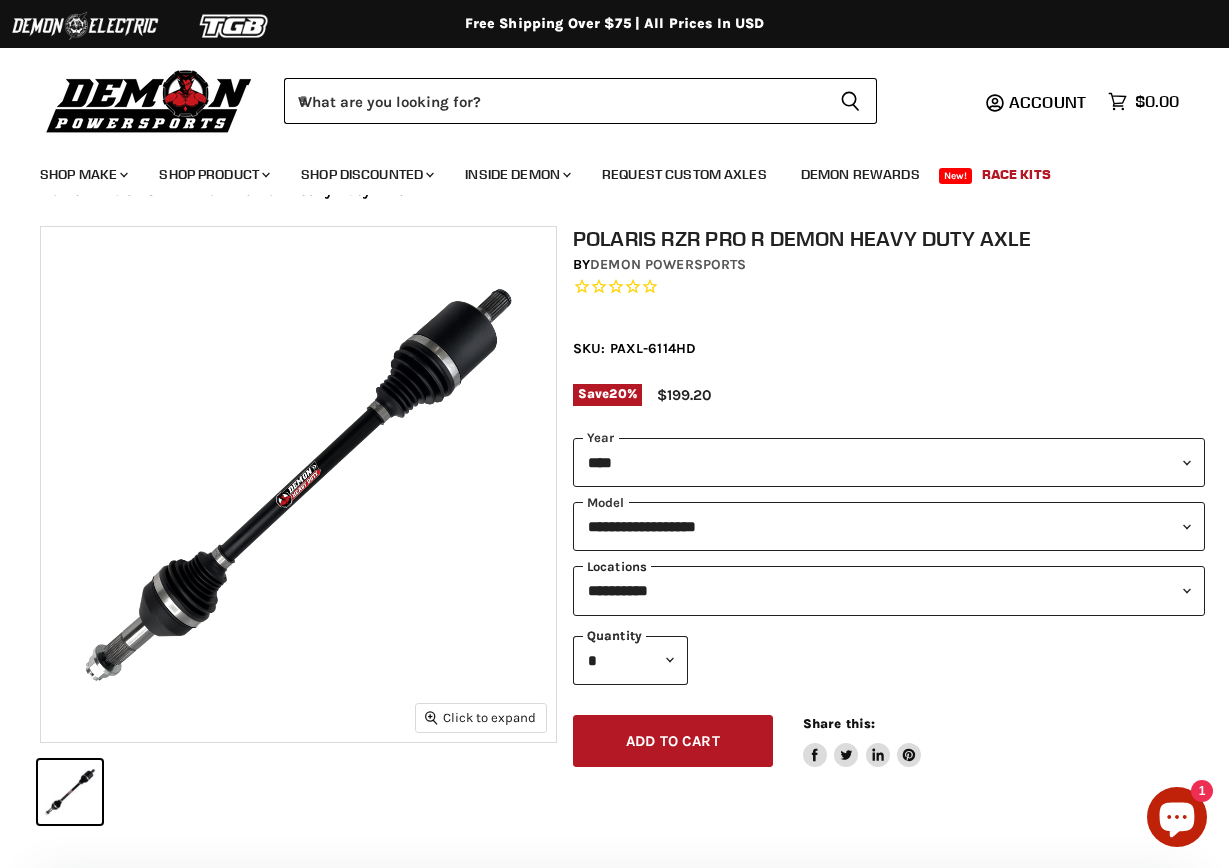 scroll, scrollTop: 5, scrollLeft: 0, axis: vertical 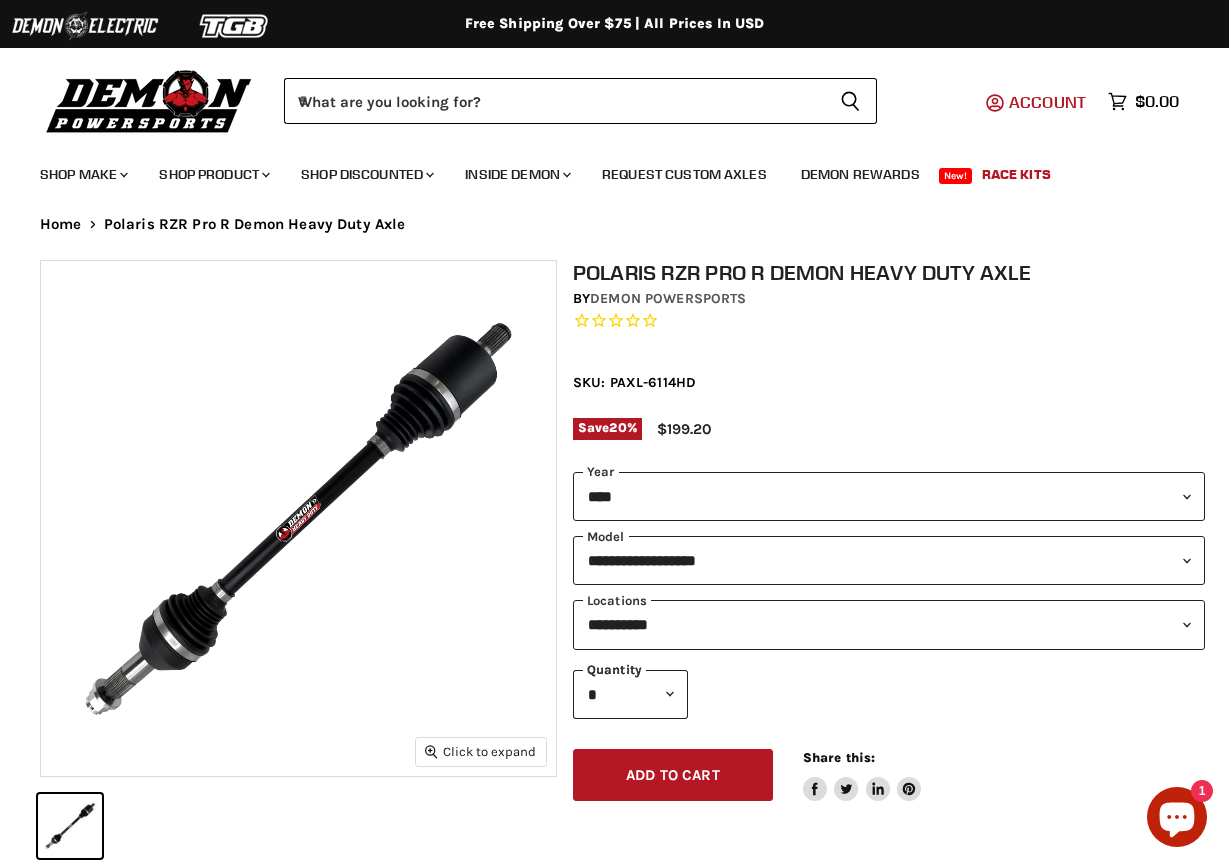 click on "Account" at bounding box center (1047, 102) 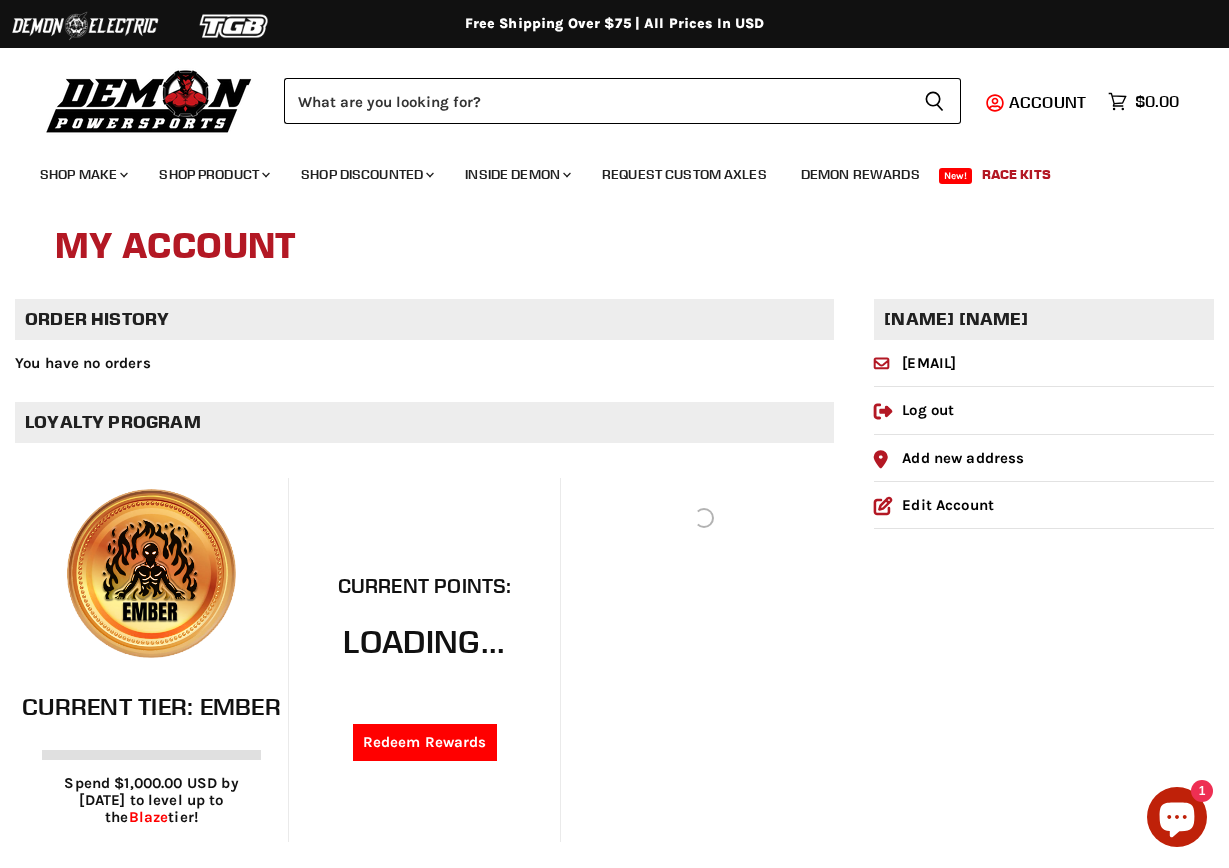 scroll, scrollTop: 0, scrollLeft: 0, axis: both 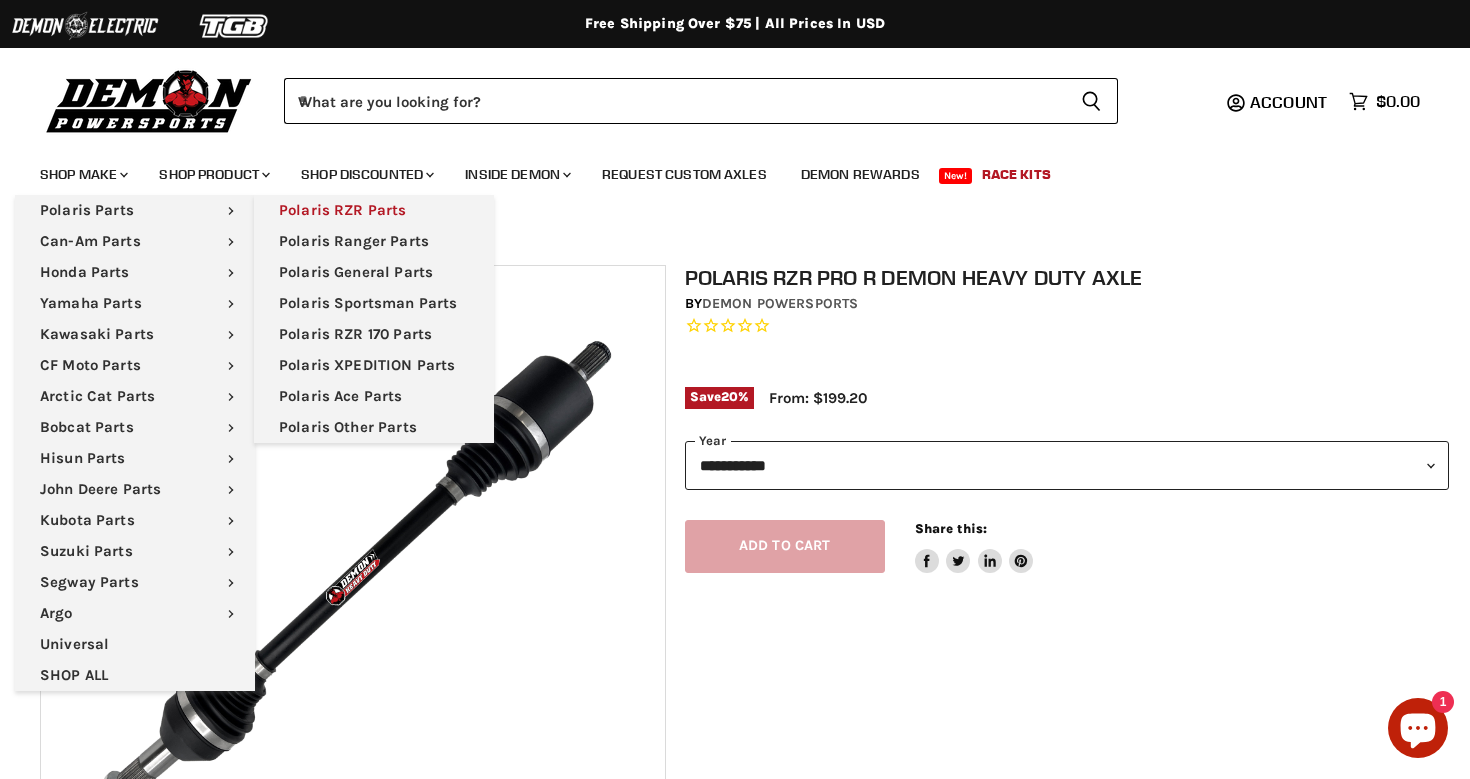 click on "Polaris RZR Parts" at bounding box center (374, 210) 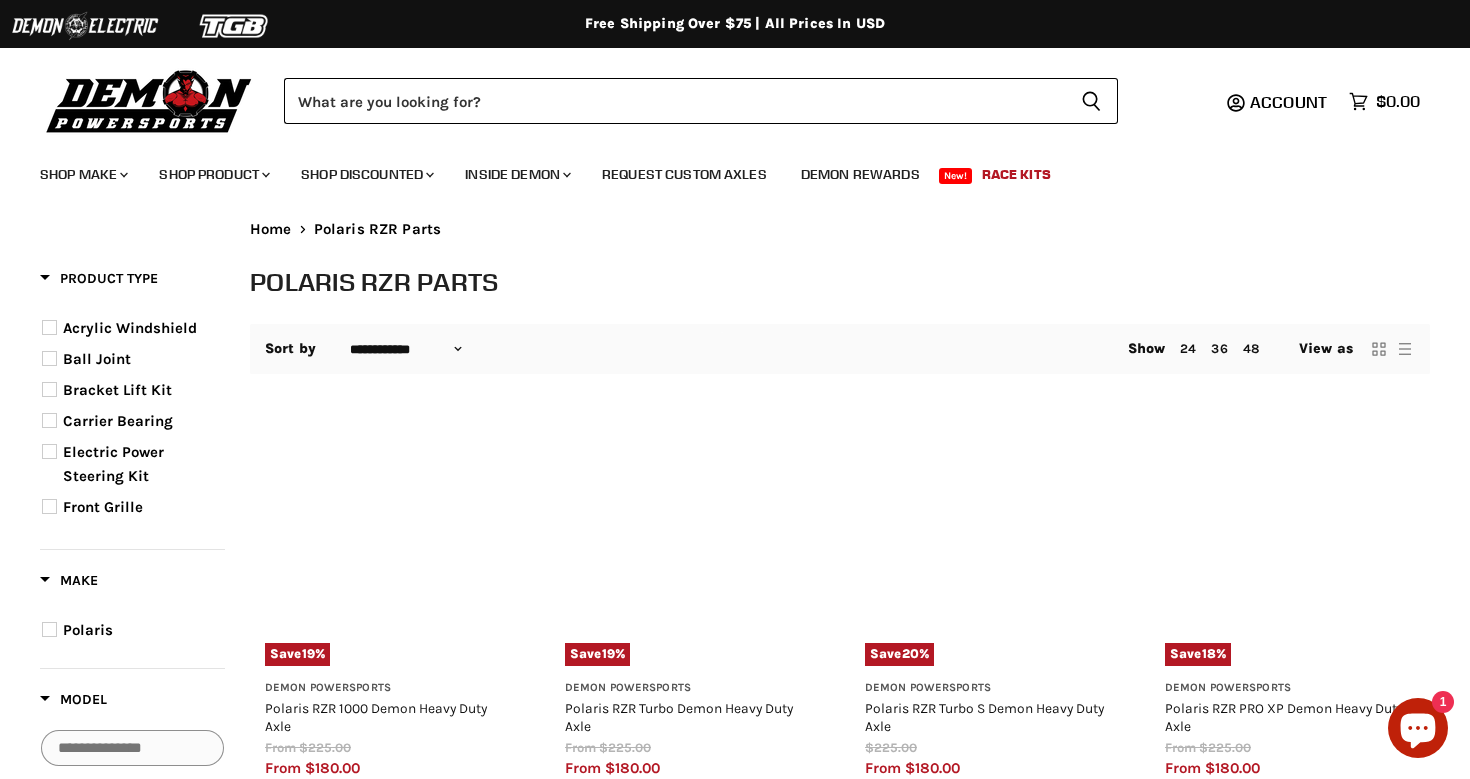 select on "**********" 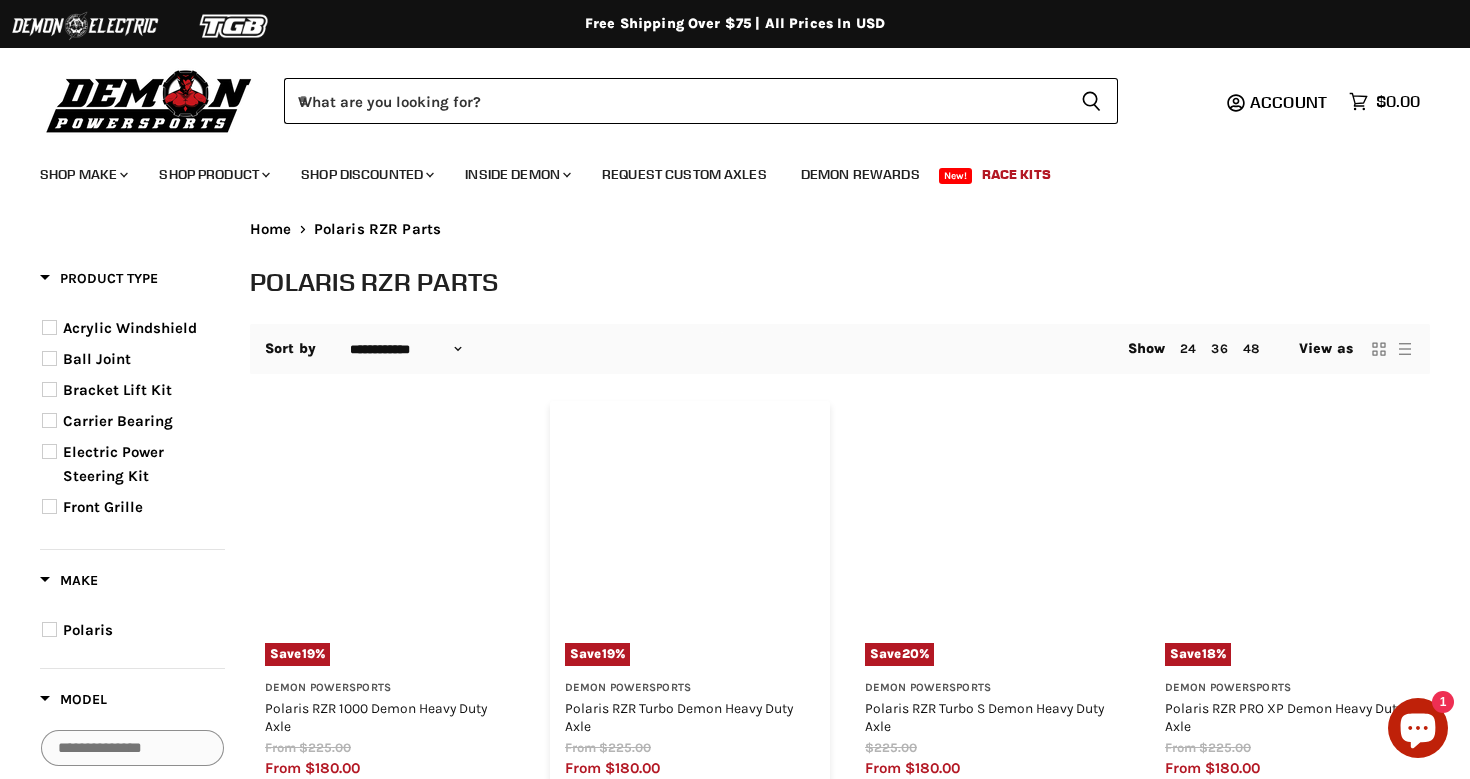 scroll, scrollTop: 0, scrollLeft: 0, axis: both 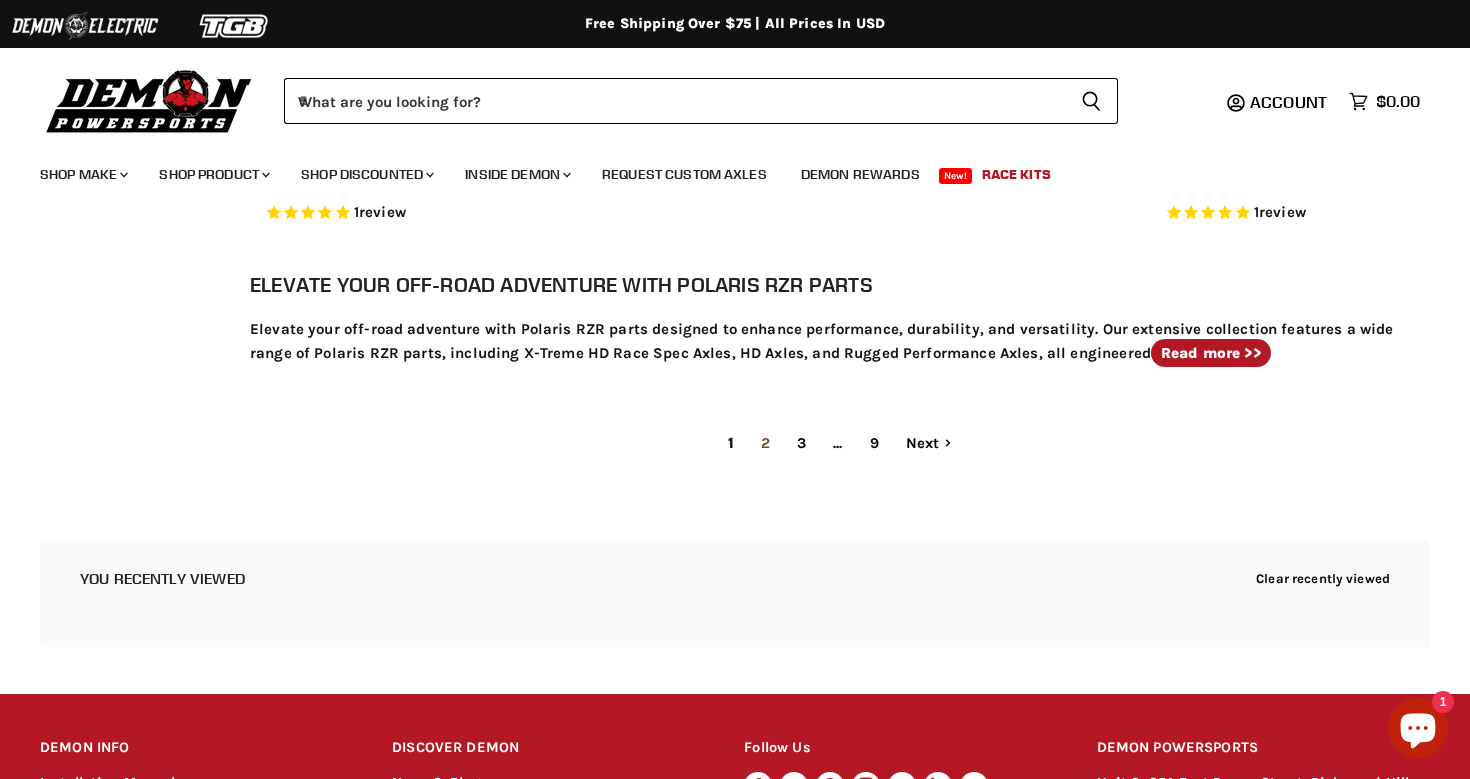 click on "2" at bounding box center (765, 443) 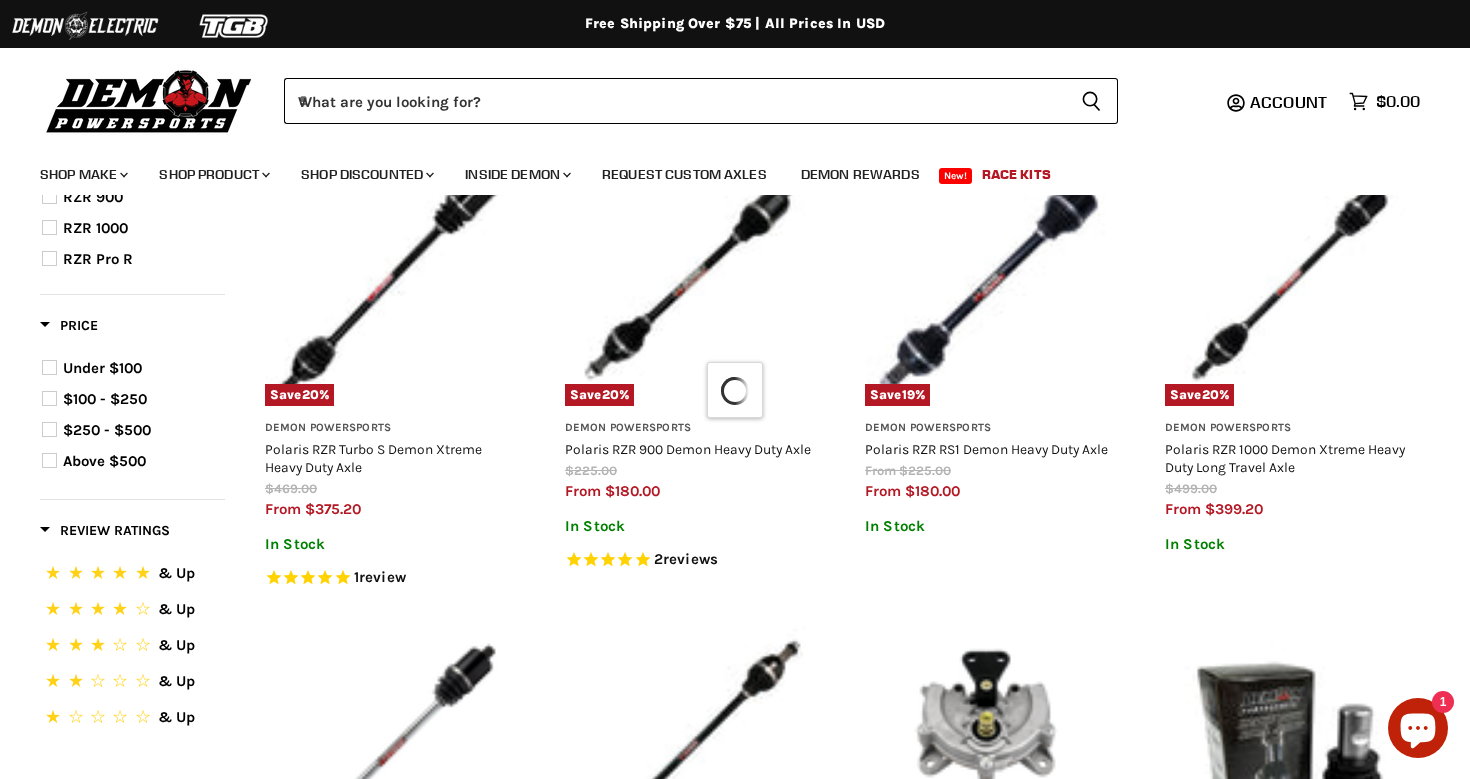 scroll, scrollTop: 350, scrollLeft: 0, axis: vertical 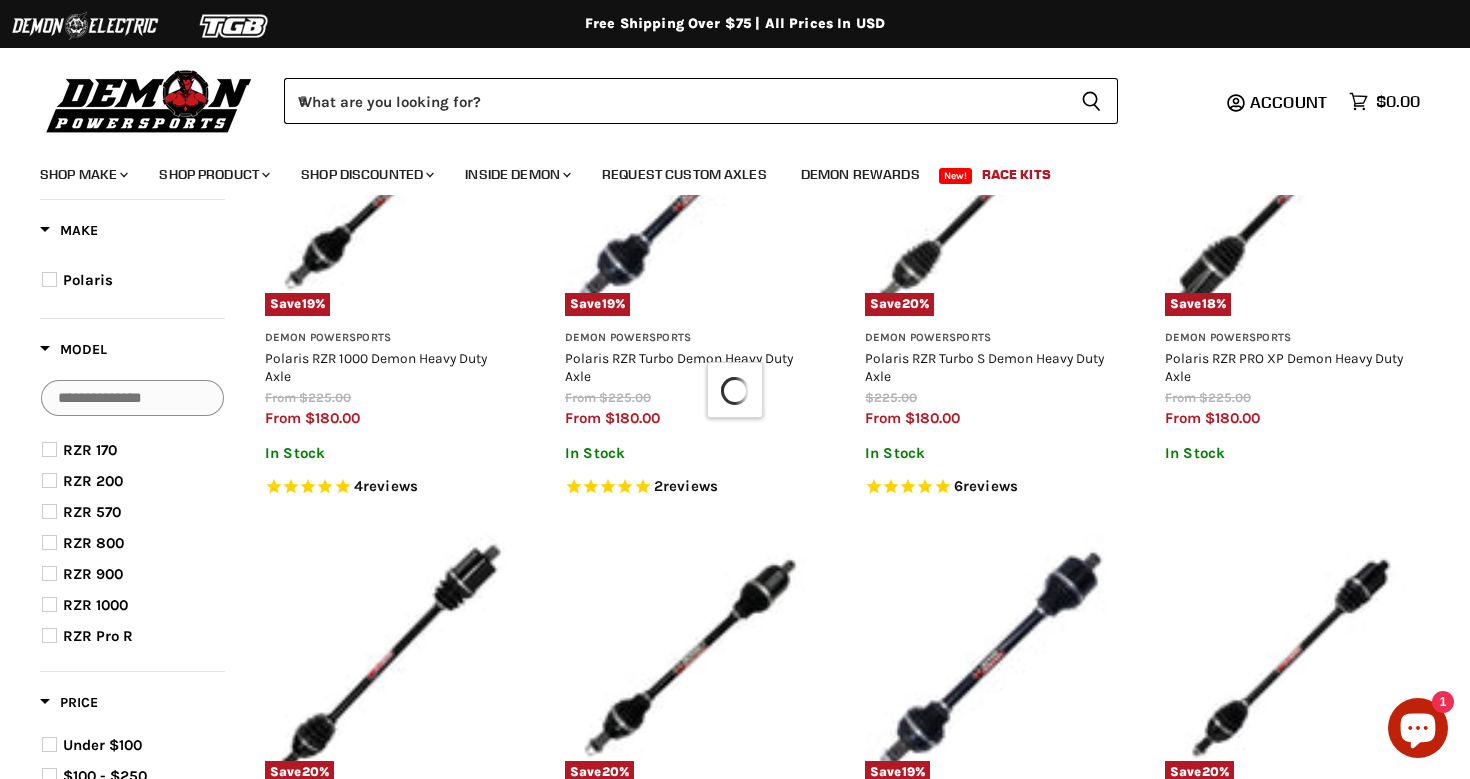 select on "**********" 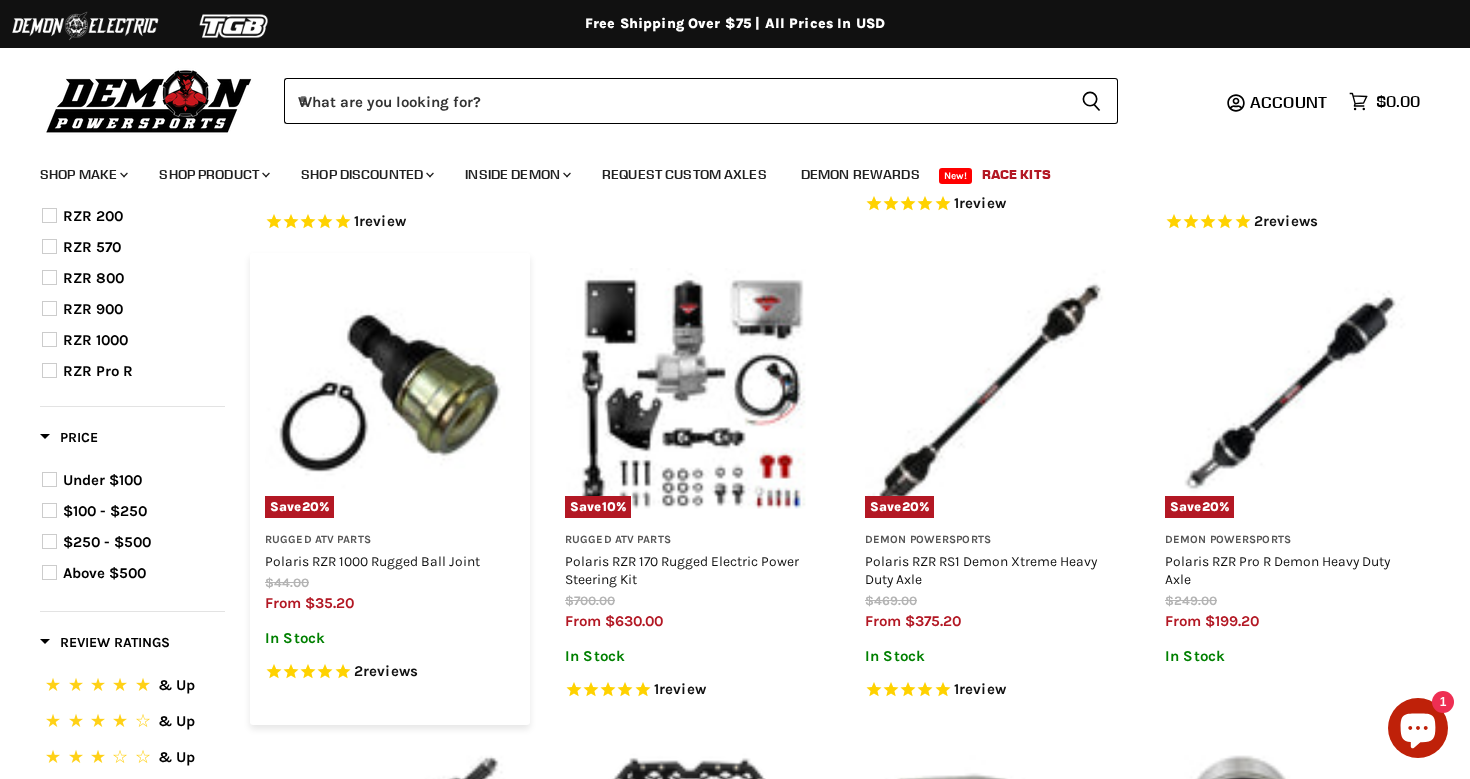 scroll, scrollTop: 615, scrollLeft: 0, axis: vertical 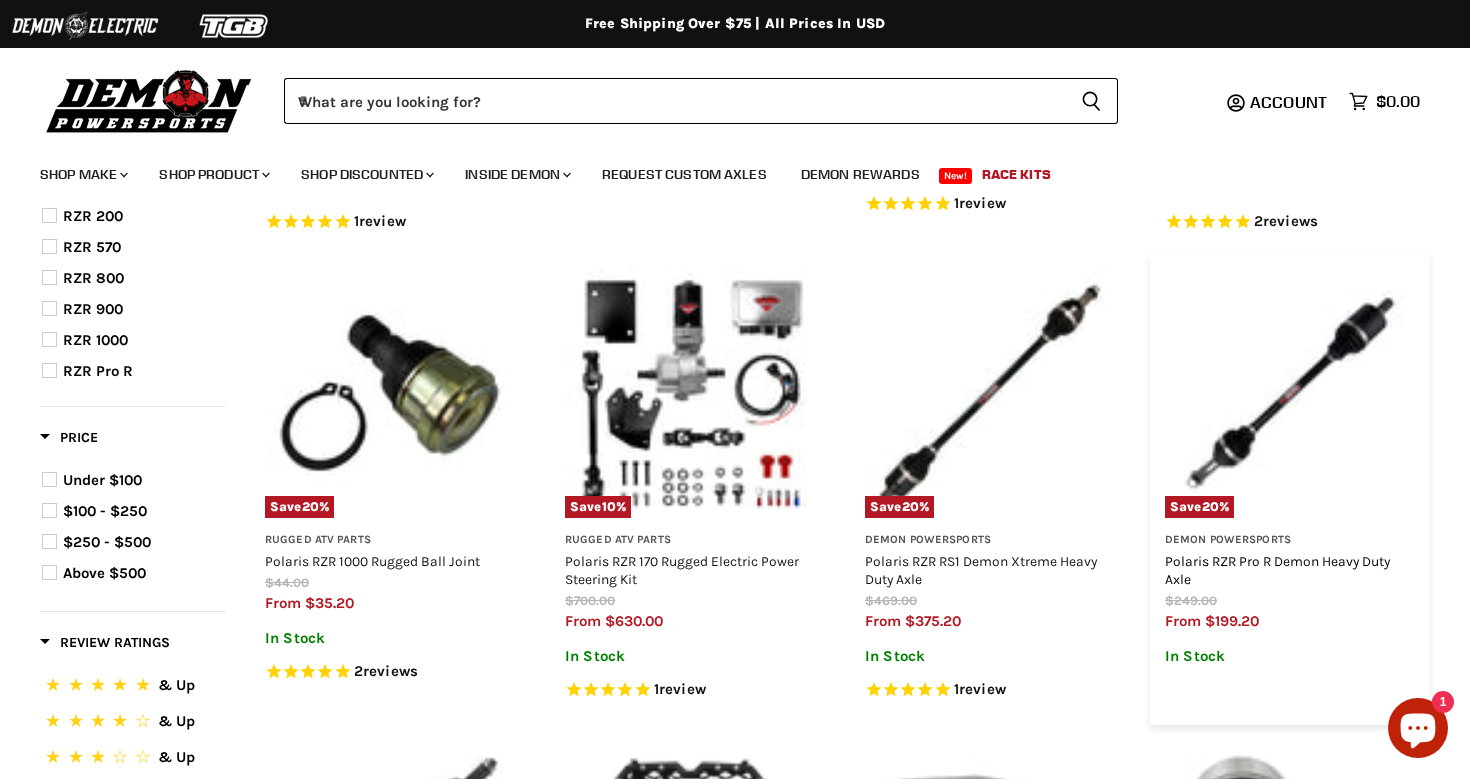 click on "Polaris RZR Pro R Demon Heavy Duty Axle" at bounding box center (1277, 570) 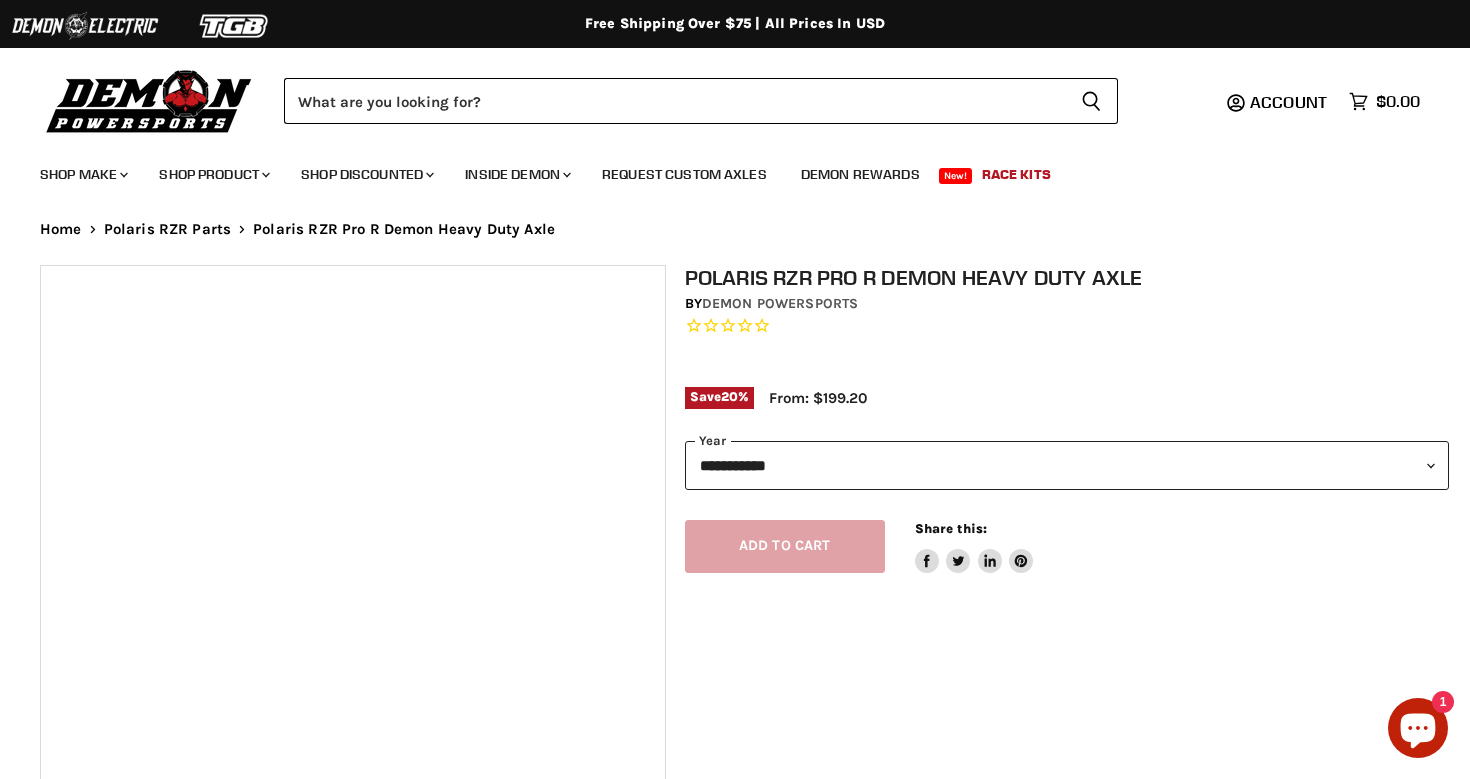 scroll, scrollTop: 0, scrollLeft: 0, axis: both 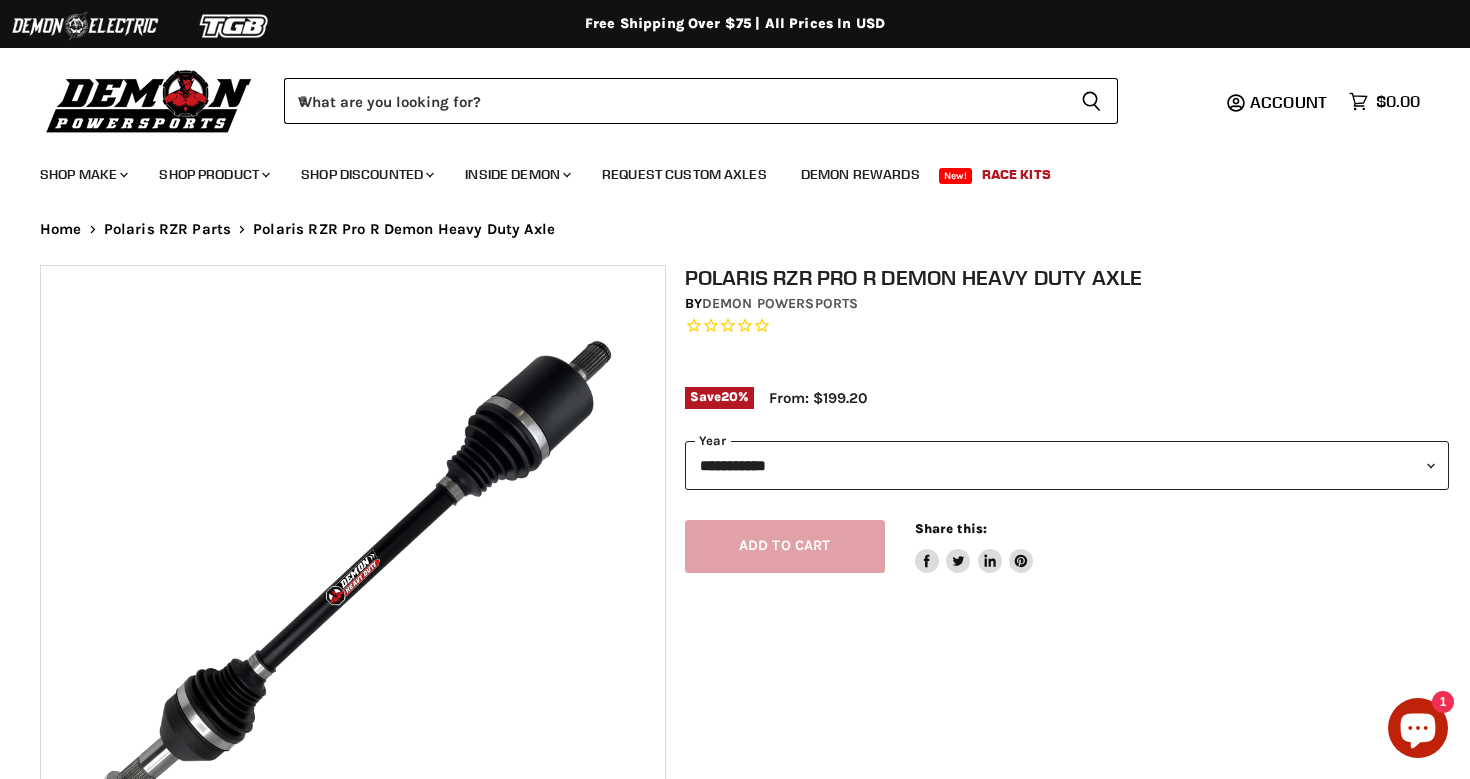 select on "****" 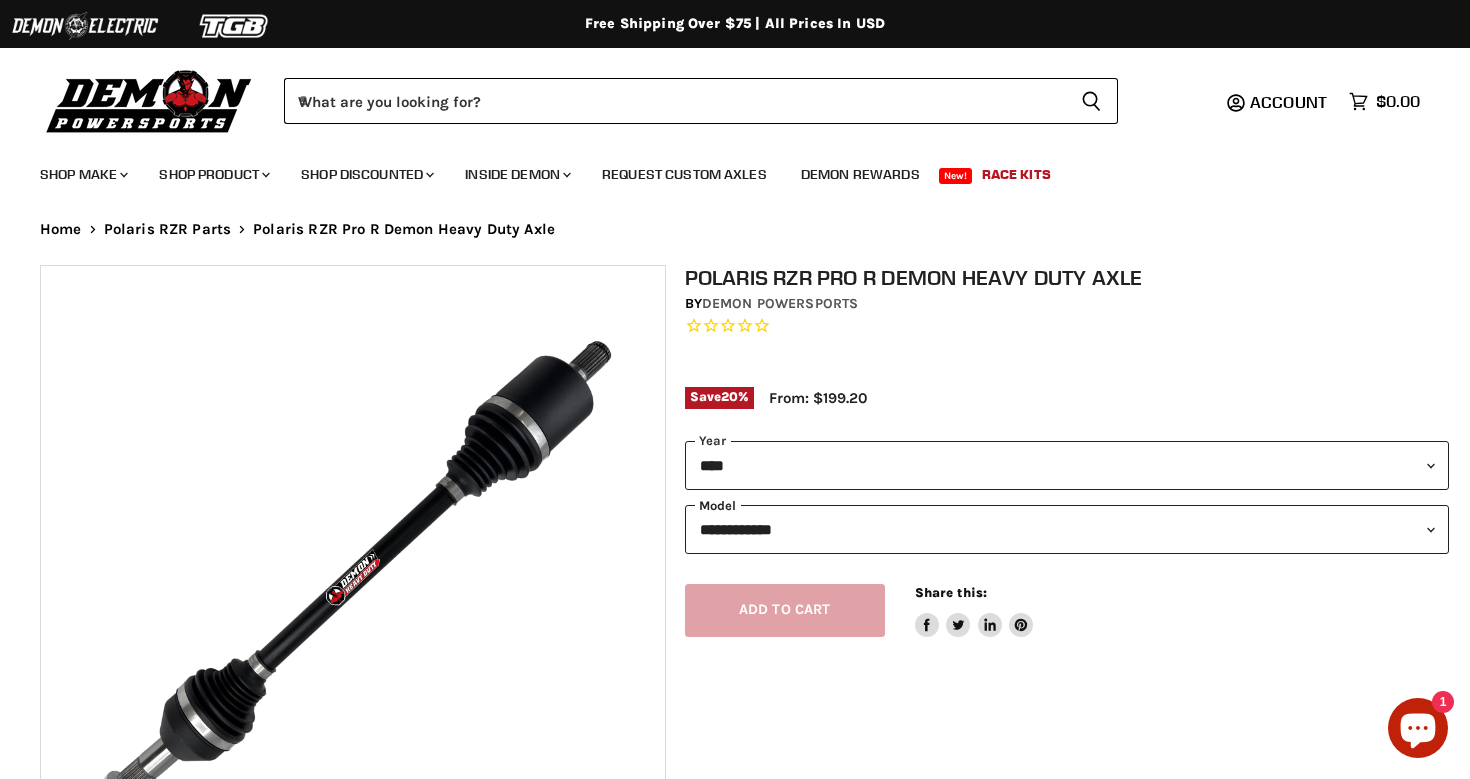 select on "**********" 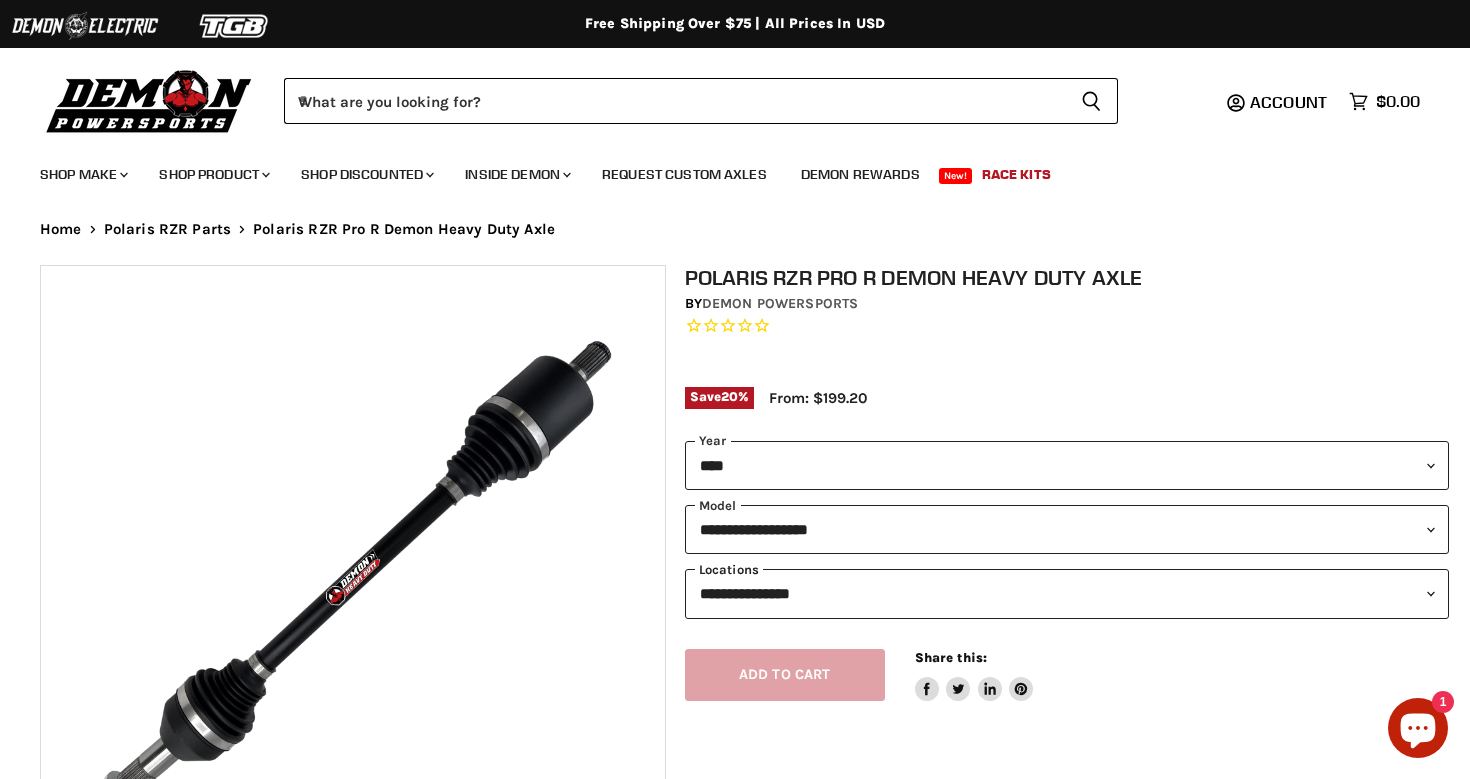 select on "*********" 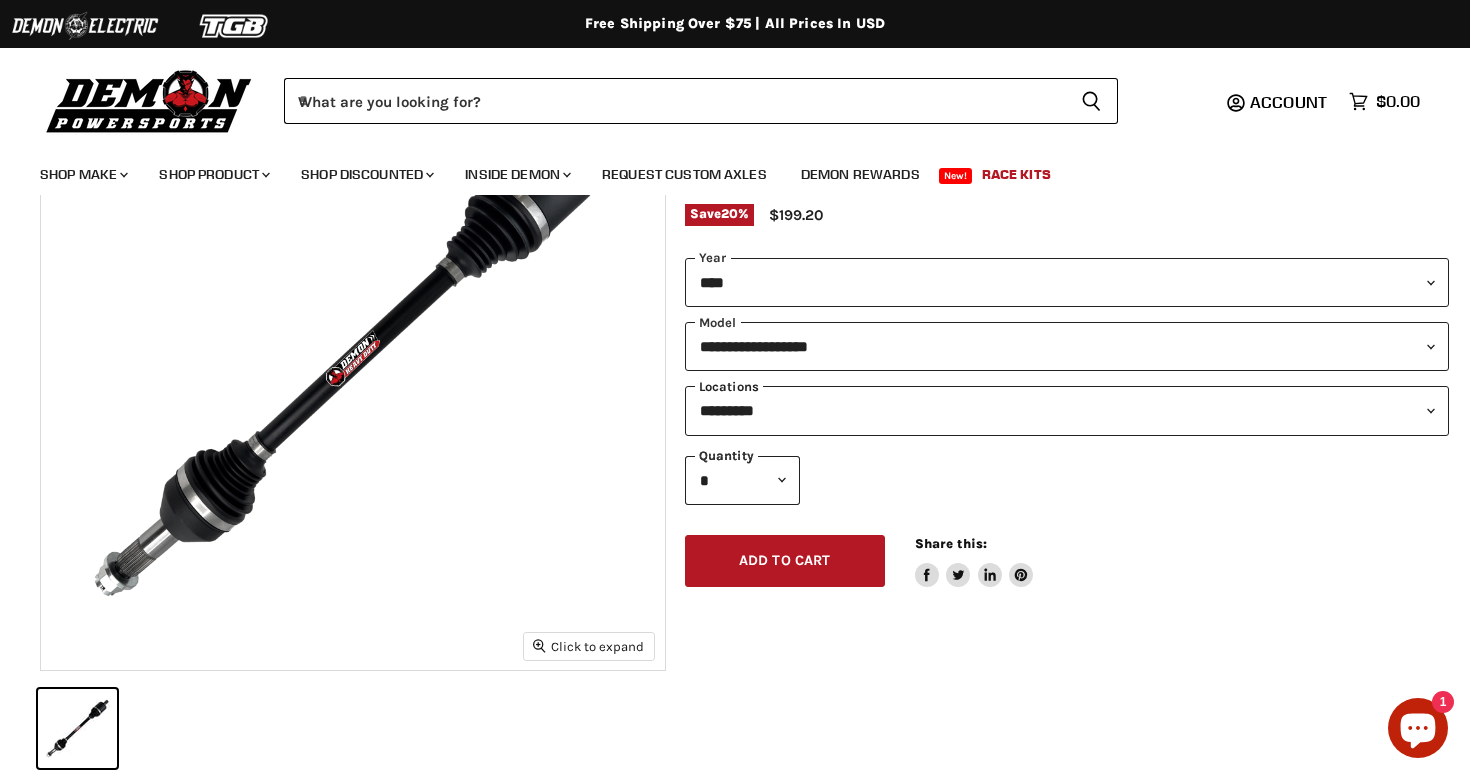 scroll, scrollTop: 222, scrollLeft: 0, axis: vertical 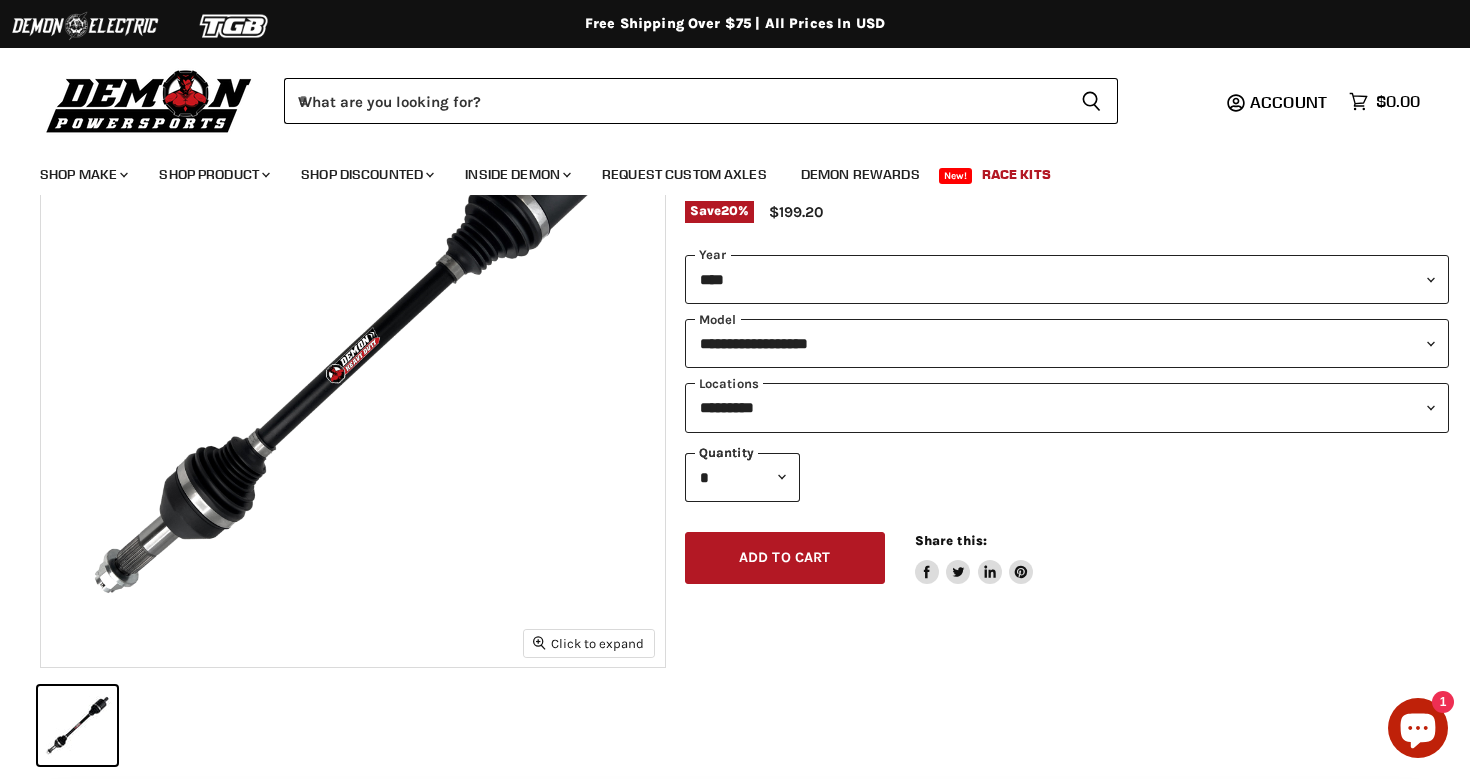 click 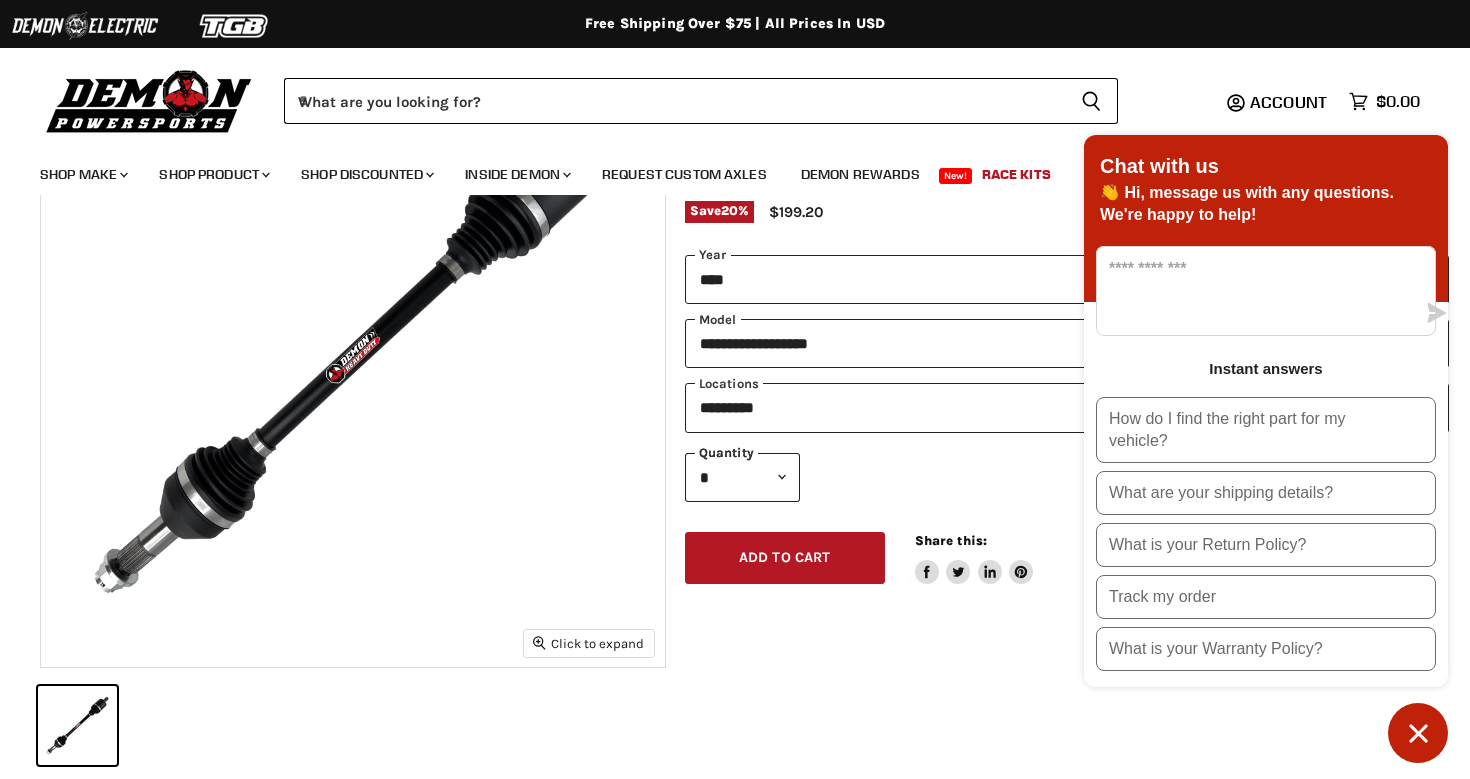 click on "**********" at bounding box center [1048, 407] 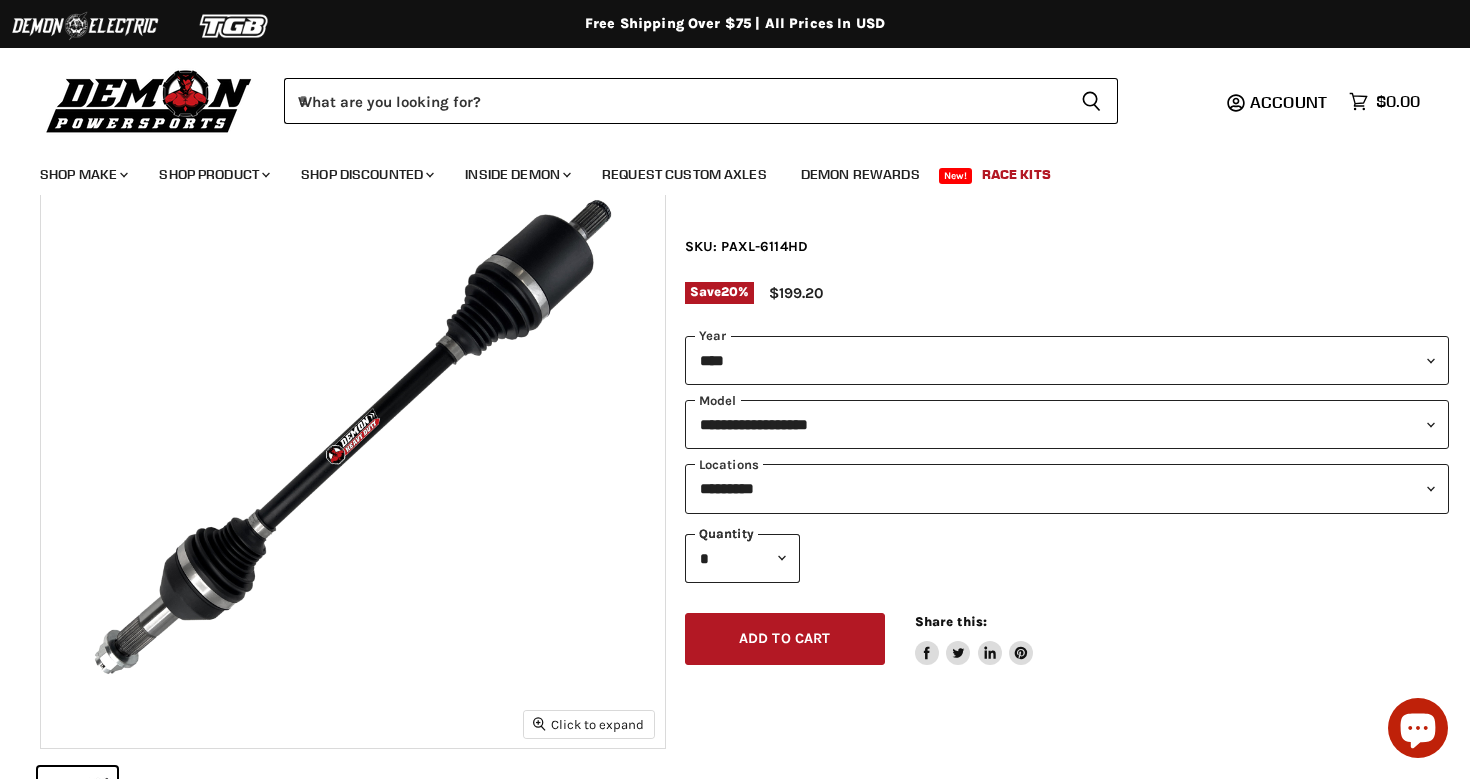 scroll, scrollTop: 146, scrollLeft: 0, axis: vertical 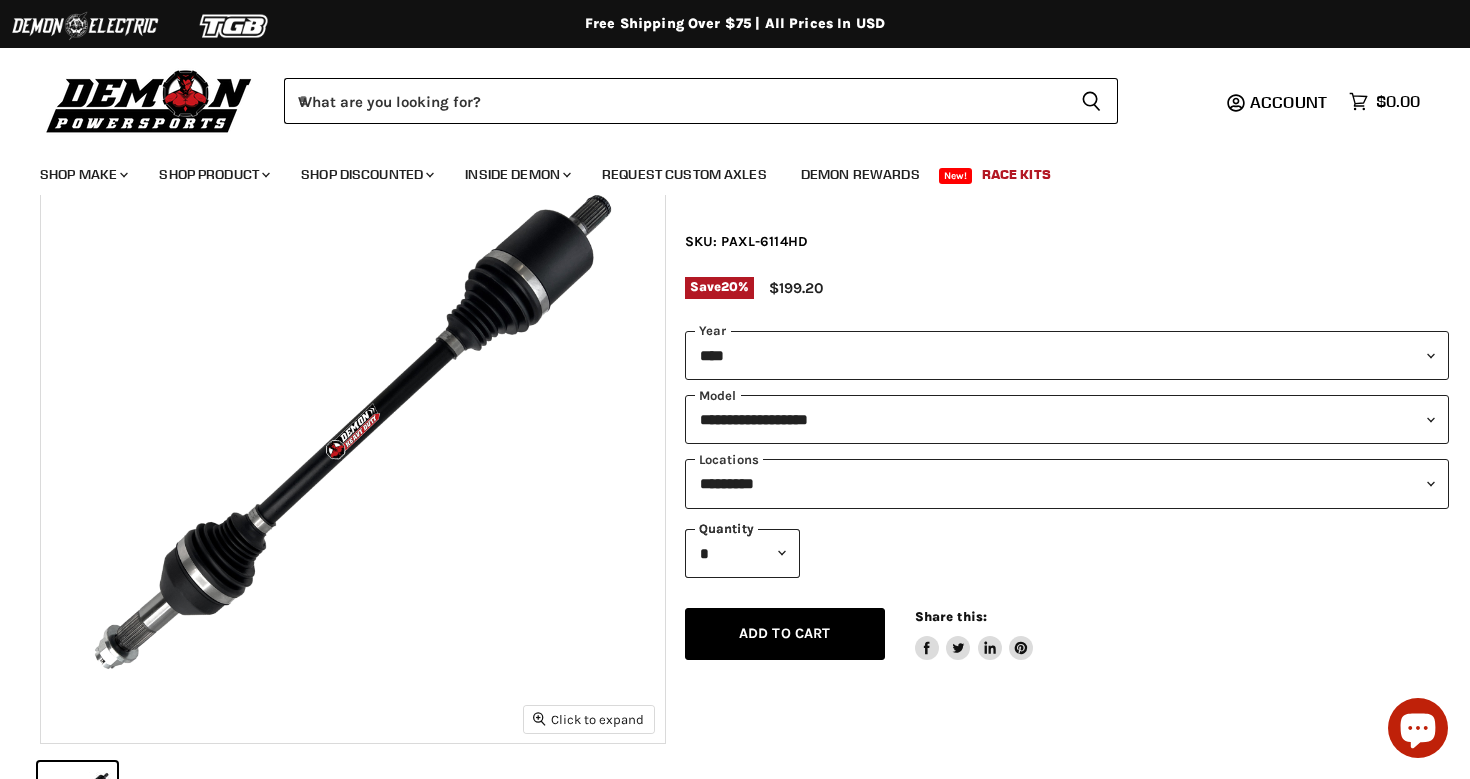 click on "Add to cart
Spinner icon" at bounding box center [785, 634] 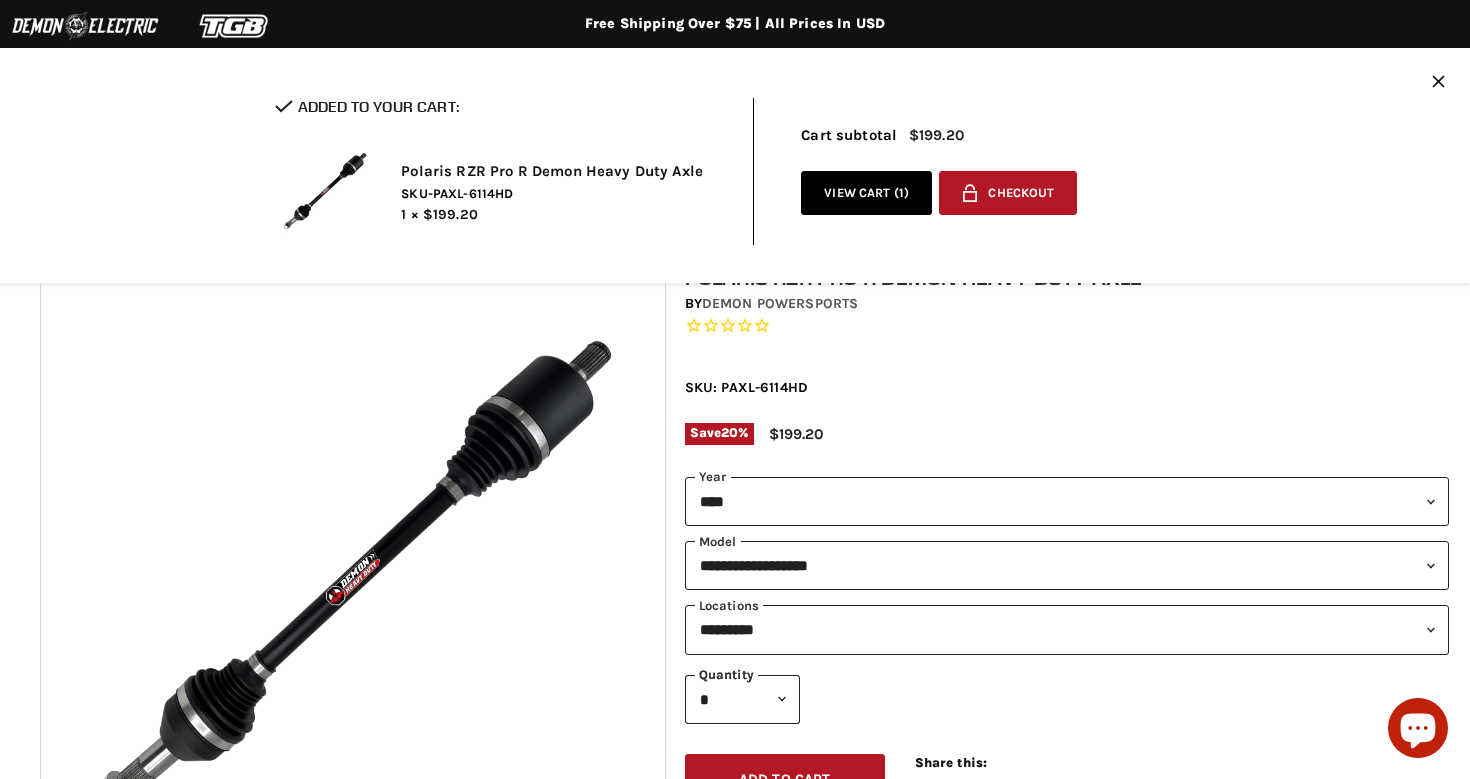 scroll, scrollTop: 0, scrollLeft: 0, axis: both 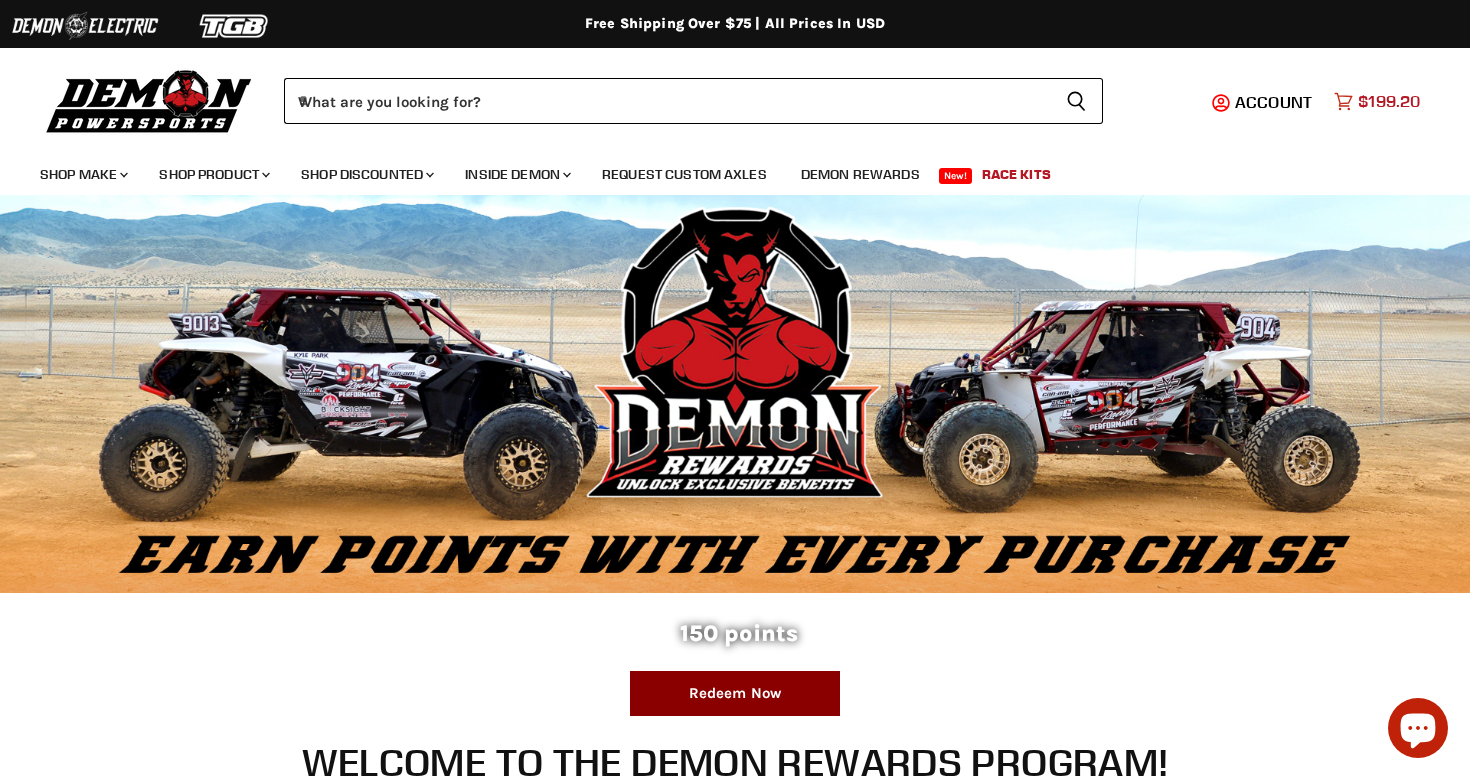 click on "$199.20" at bounding box center [1389, 101] 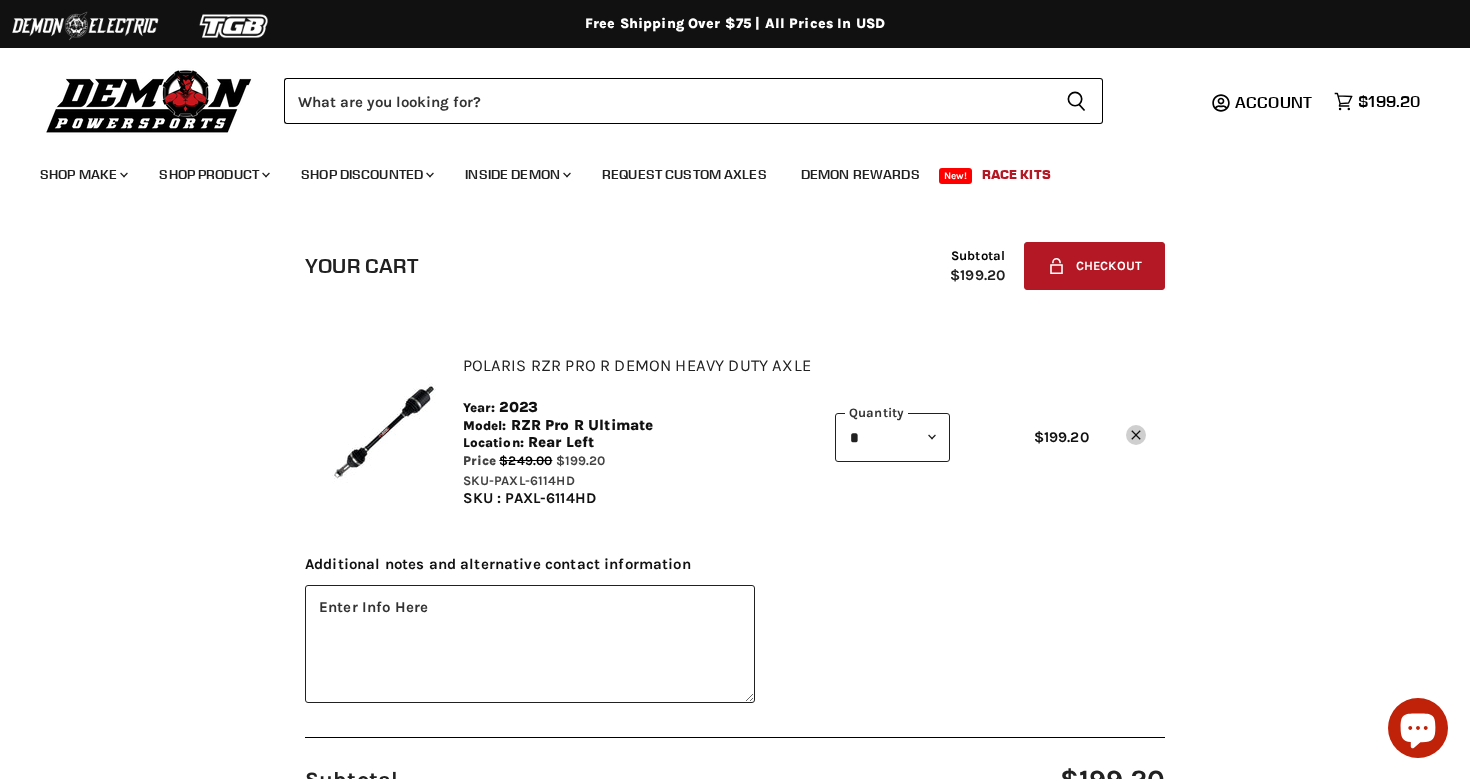 scroll, scrollTop: 0, scrollLeft: 0, axis: both 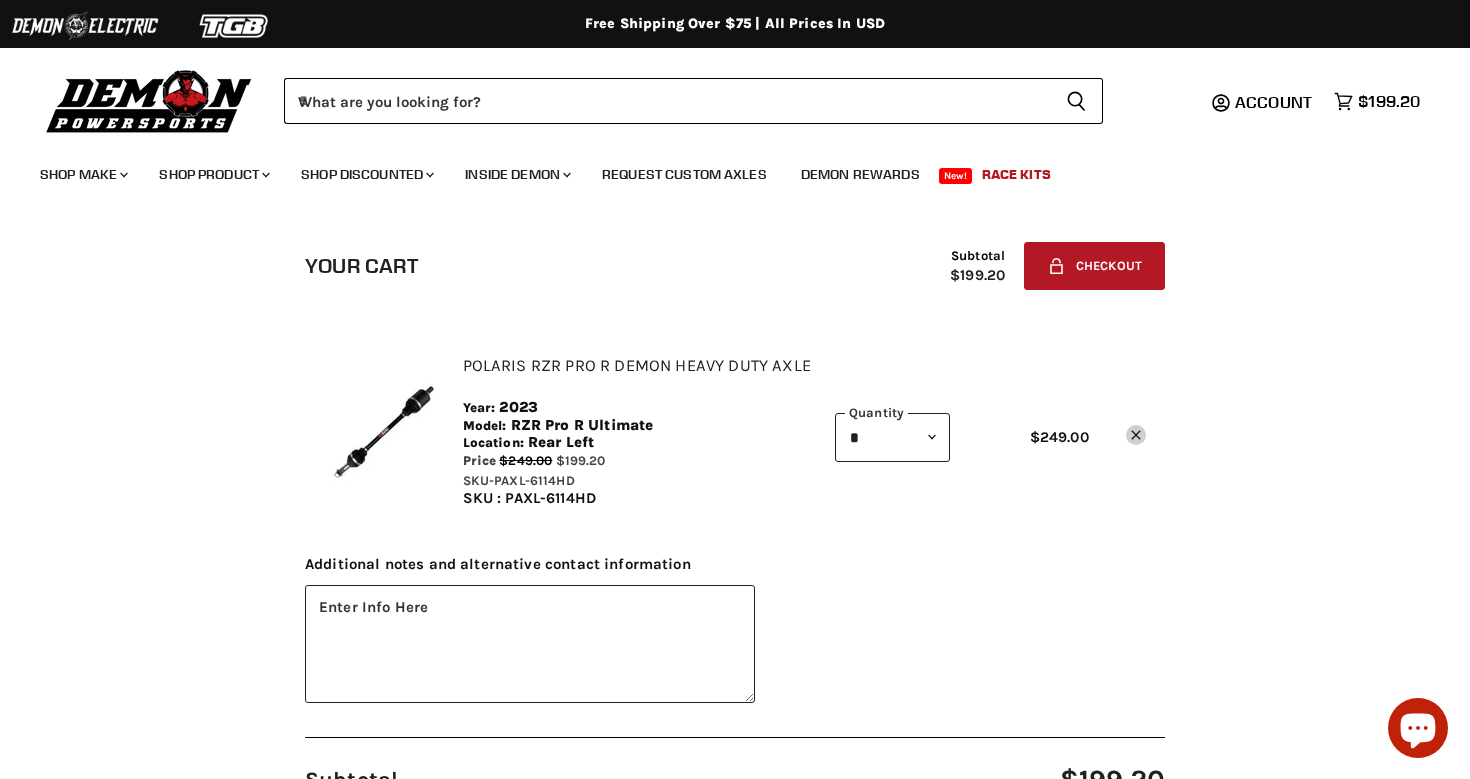click on "Remove icon" 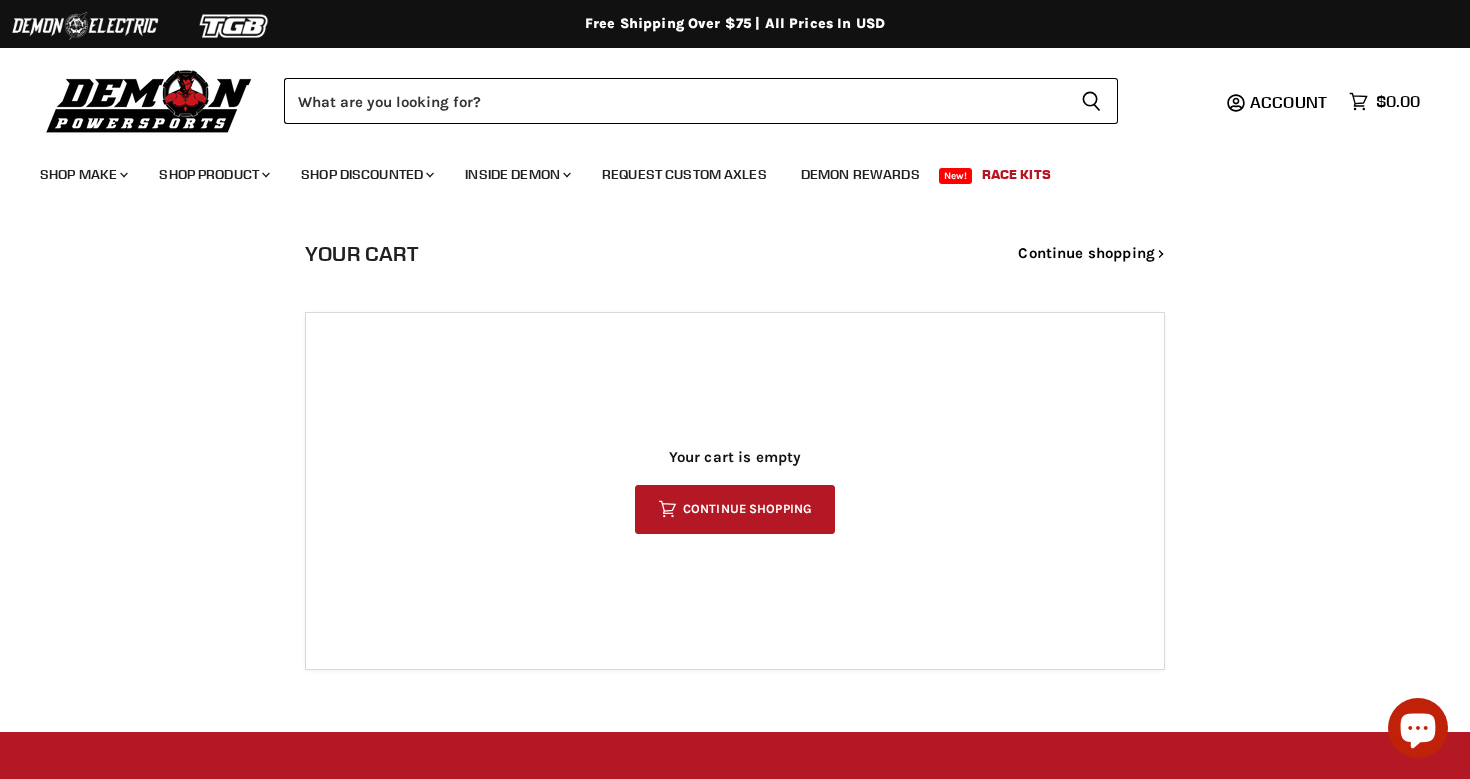 scroll, scrollTop: 0, scrollLeft: 0, axis: both 